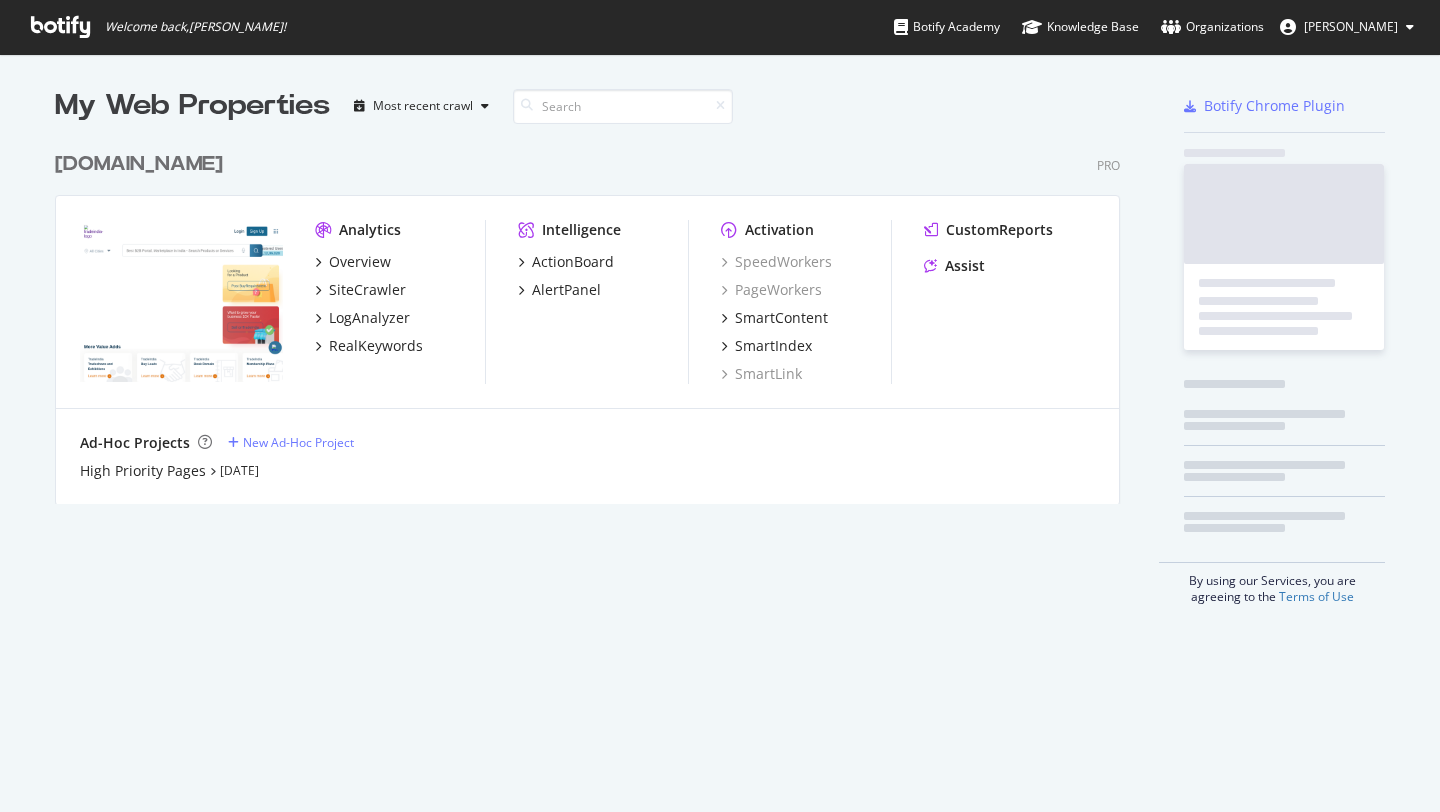scroll, scrollTop: 0, scrollLeft: 0, axis: both 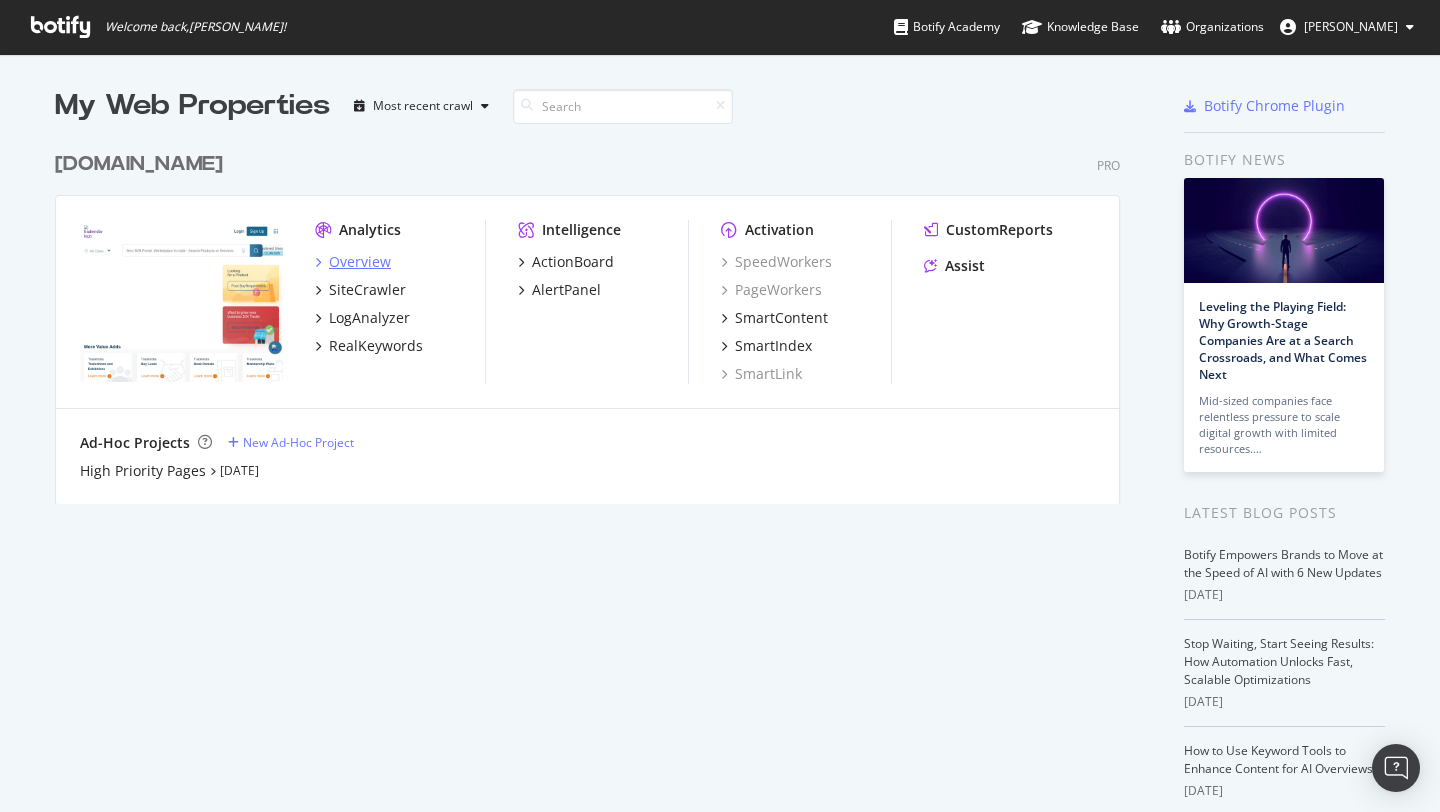 click on "Overview" at bounding box center [360, 262] 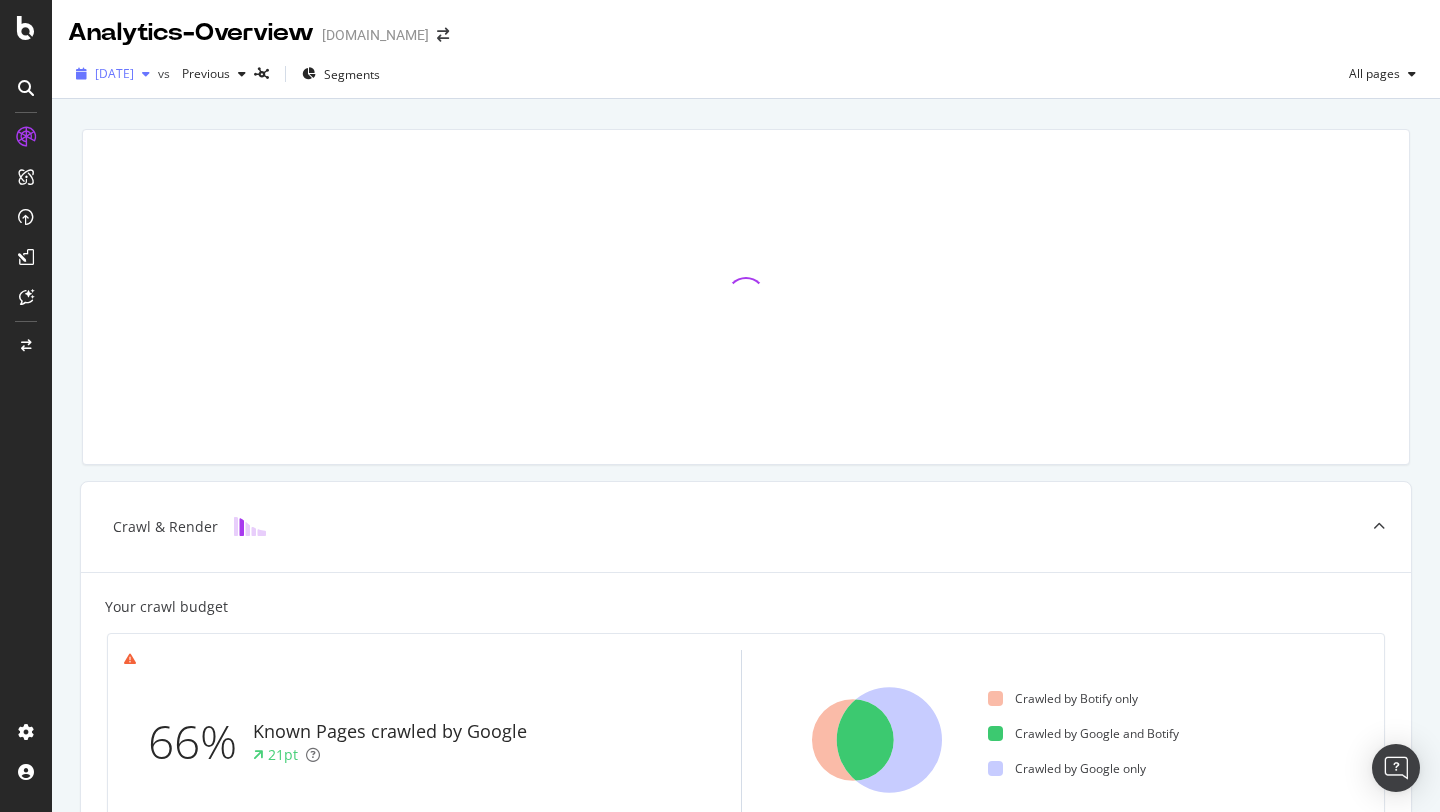 click on "[DATE]" at bounding box center [114, 73] 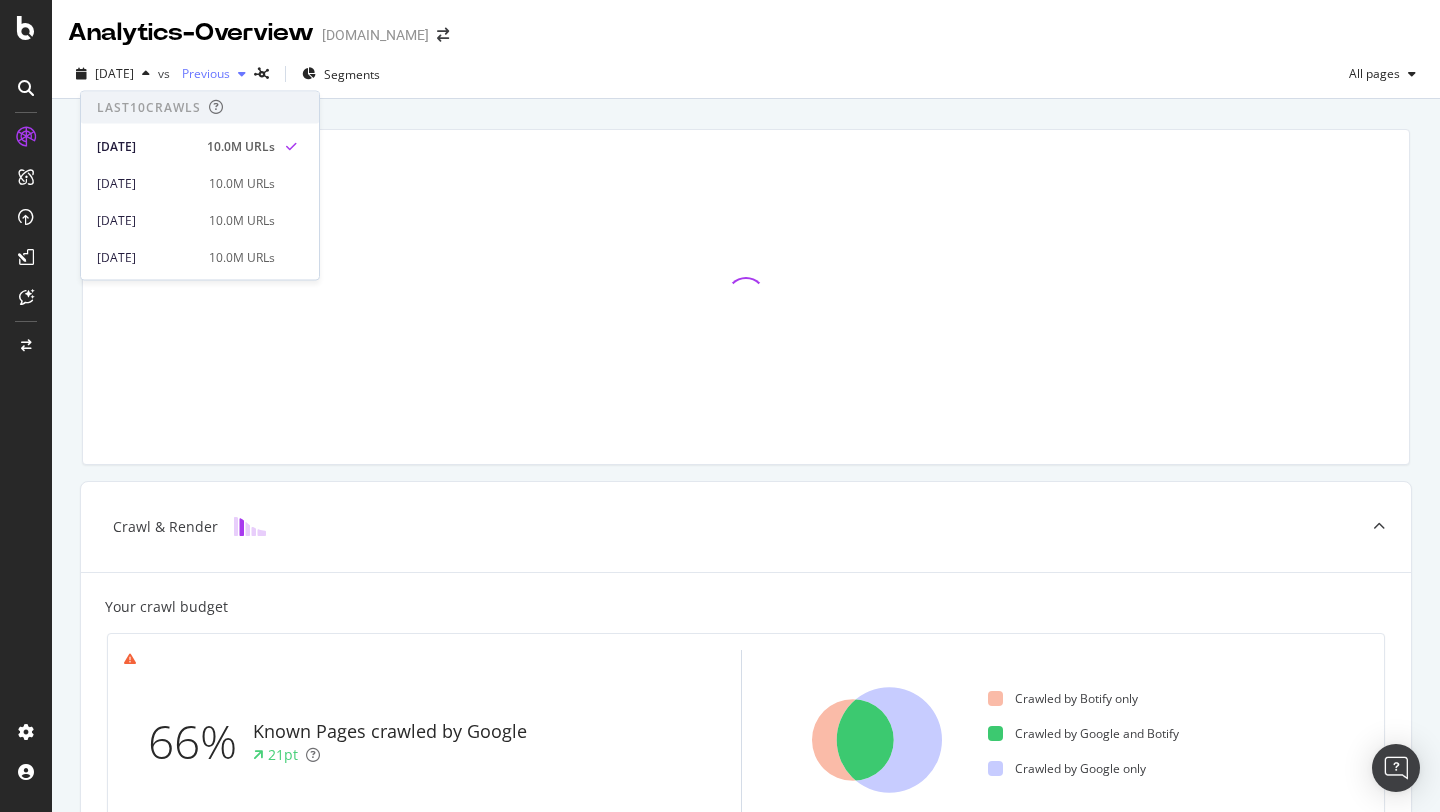 click on "Previous" at bounding box center (214, 74) 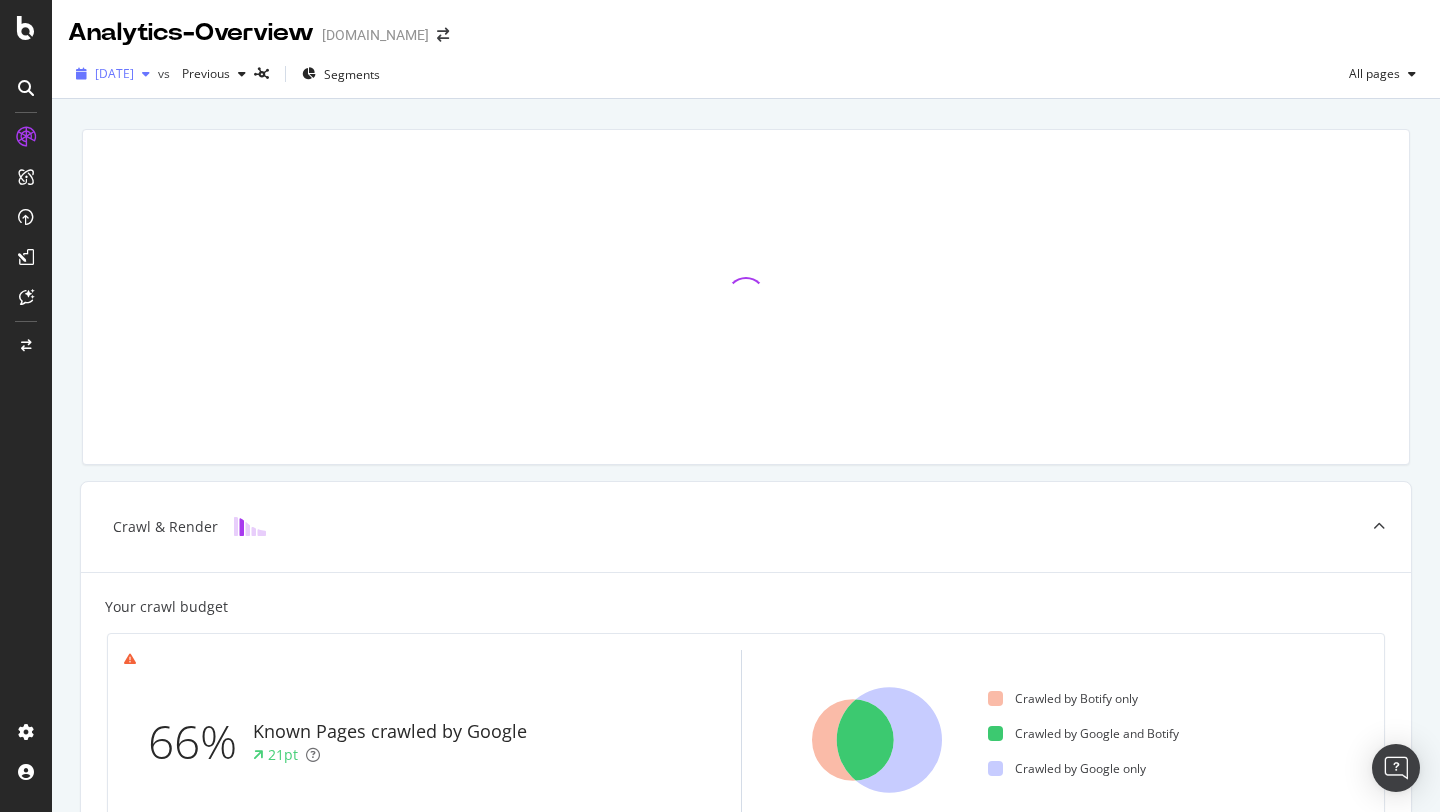 click at bounding box center (146, 74) 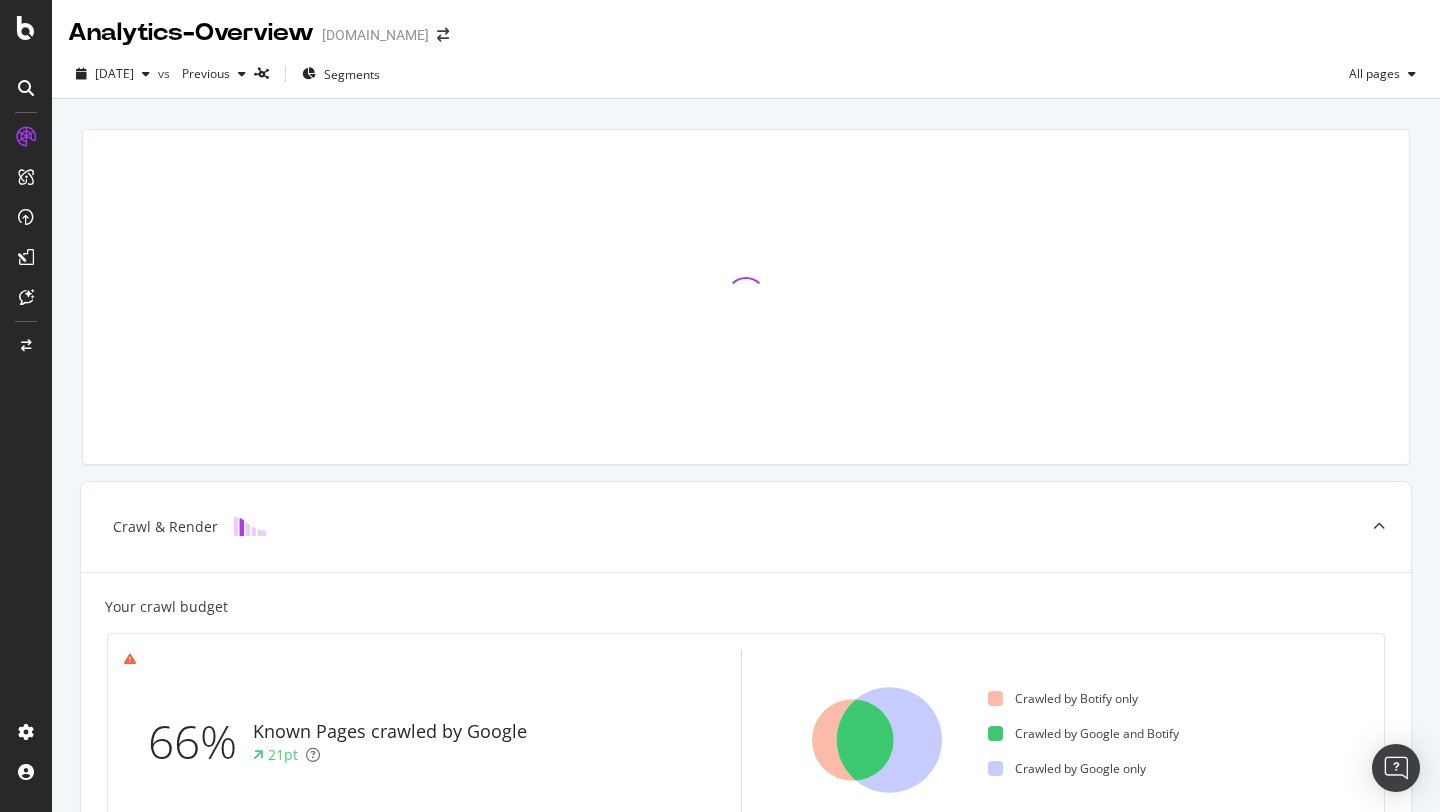 click on "[DATE] vs Previous Segments All pages" at bounding box center [746, 78] 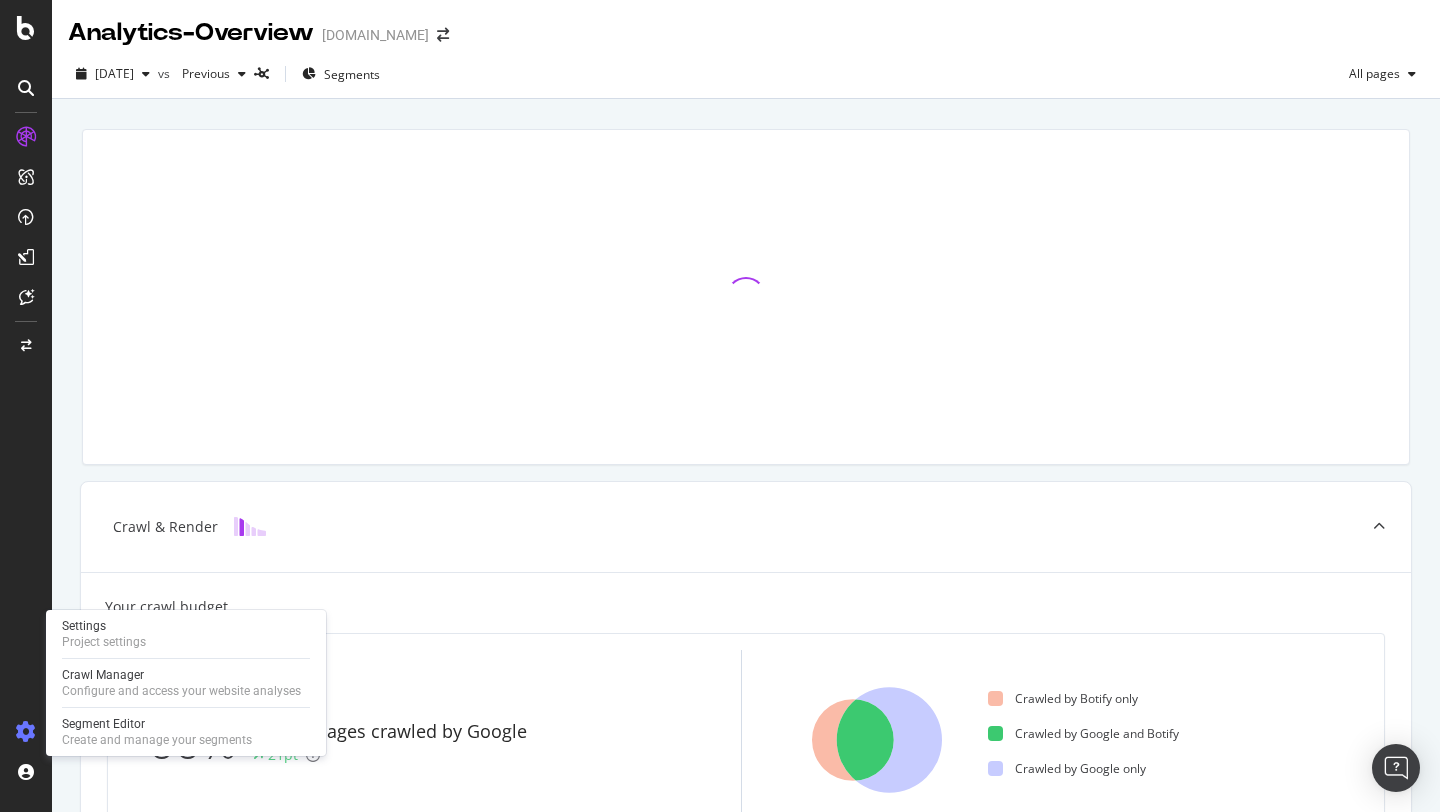 click at bounding box center [26, 732] 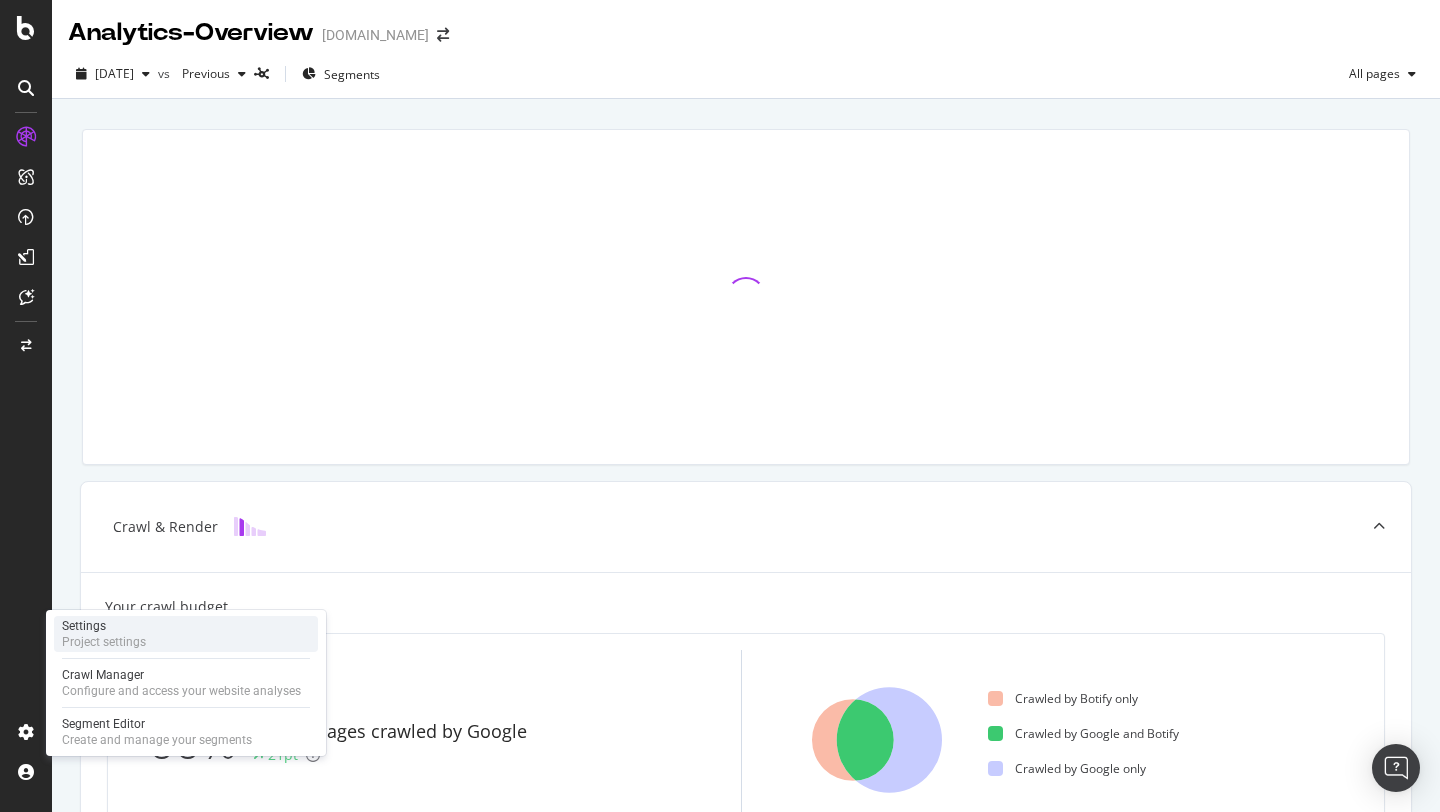 click on "Settings" at bounding box center [104, 626] 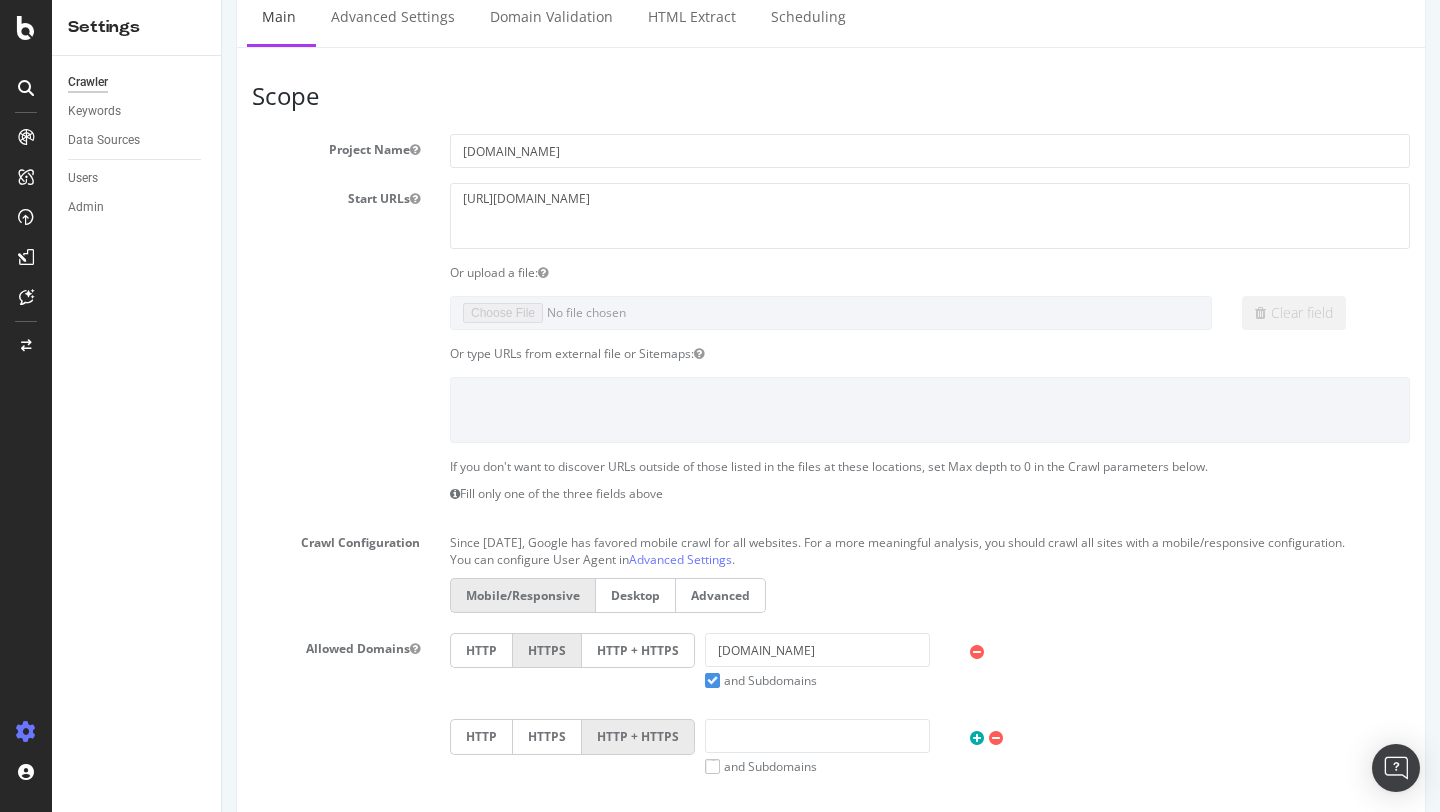 scroll, scrollTop: 0, scrollLeft: 0, axis: both 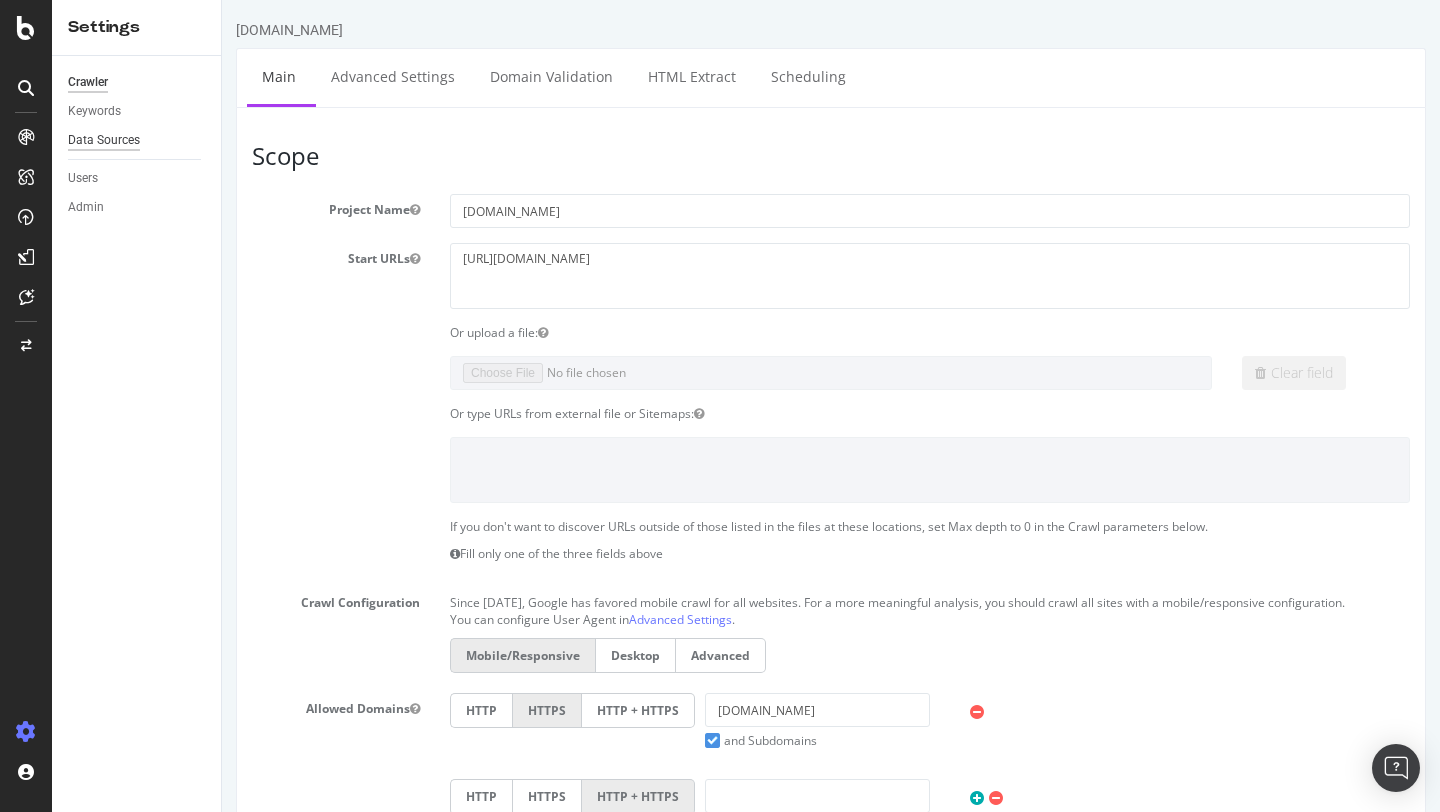 click on "Data Sources" at bounding box center [104, 140] 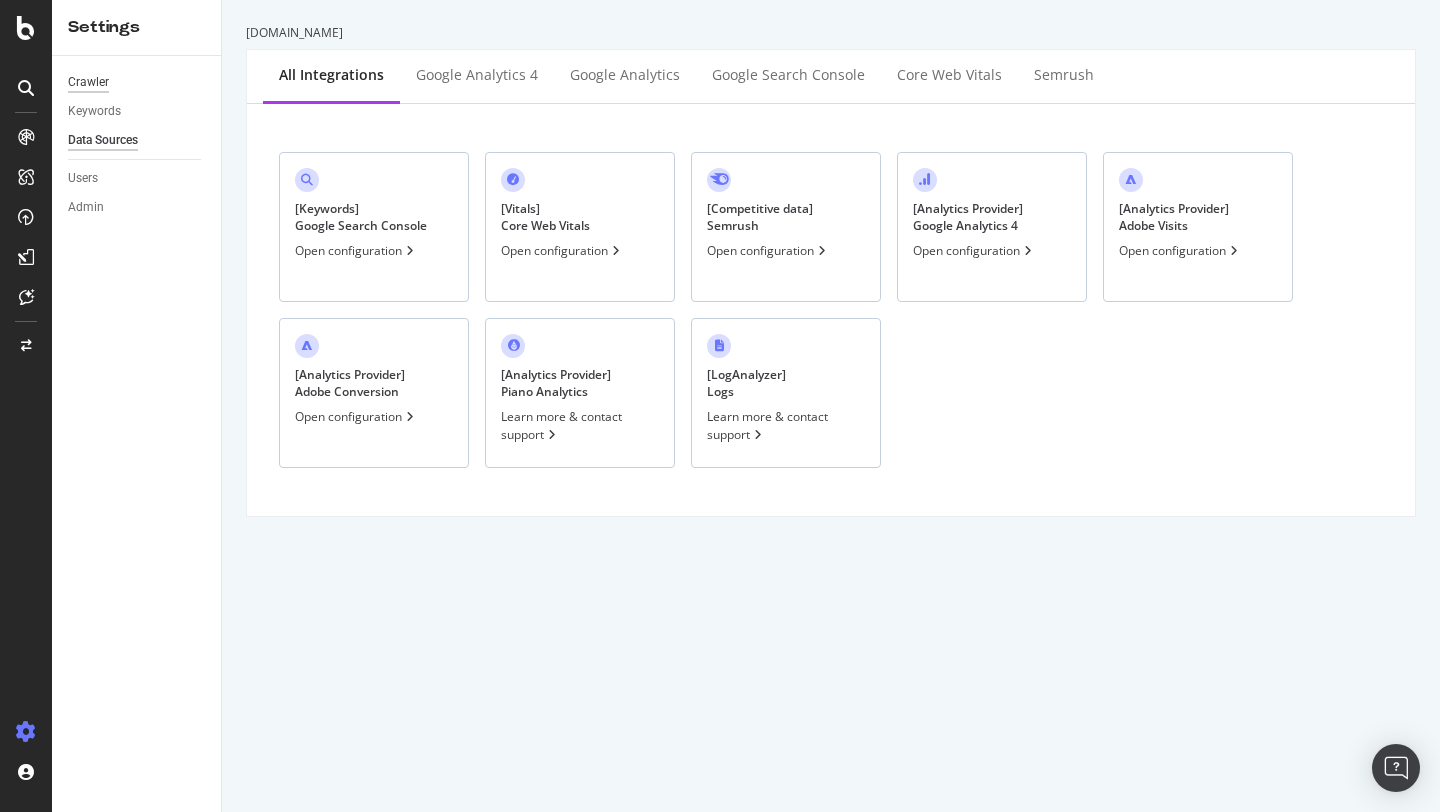 click on "Crawler" at bounding box center [88, 82] 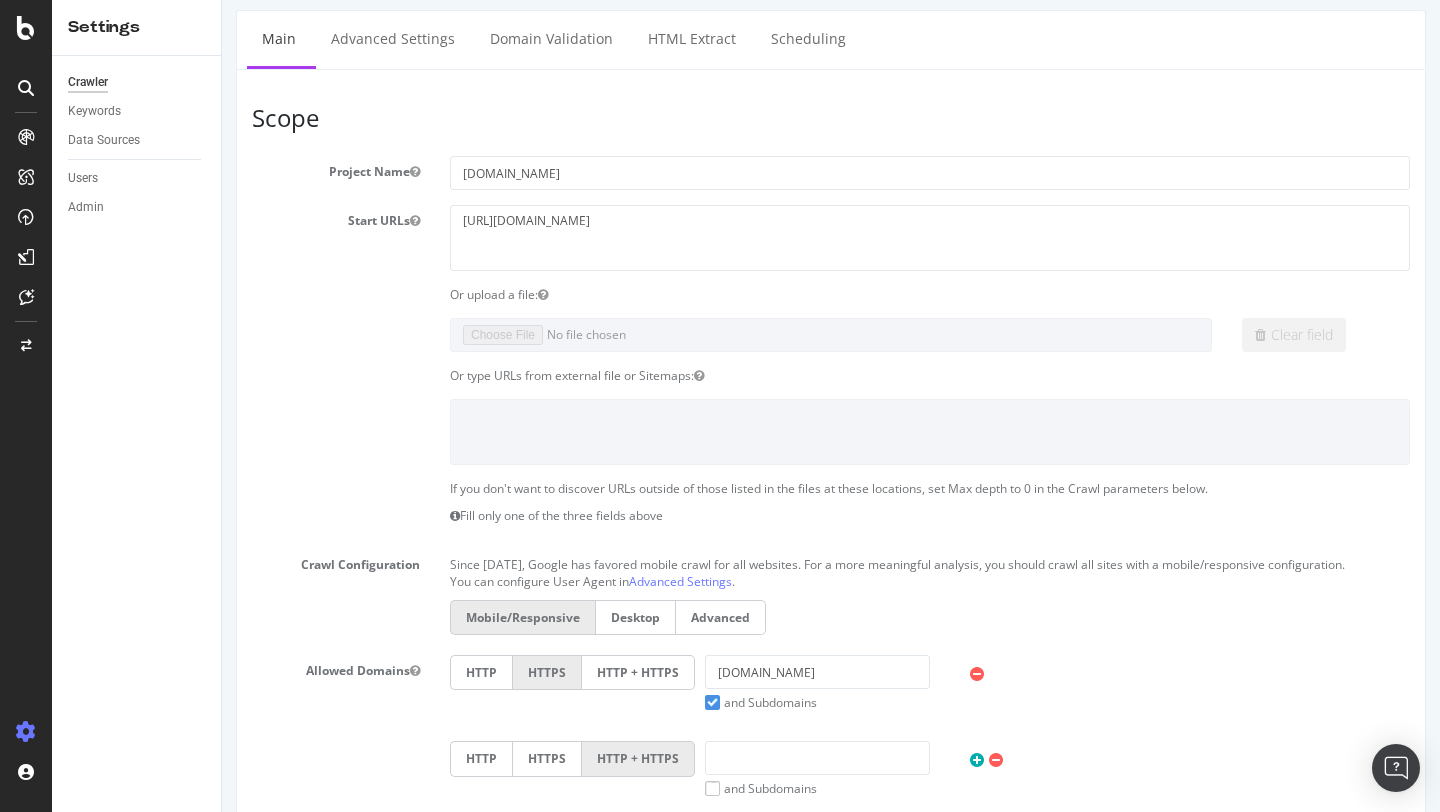 scroll, scrollTop: 3, scrollLeft: 0, axis: vertical 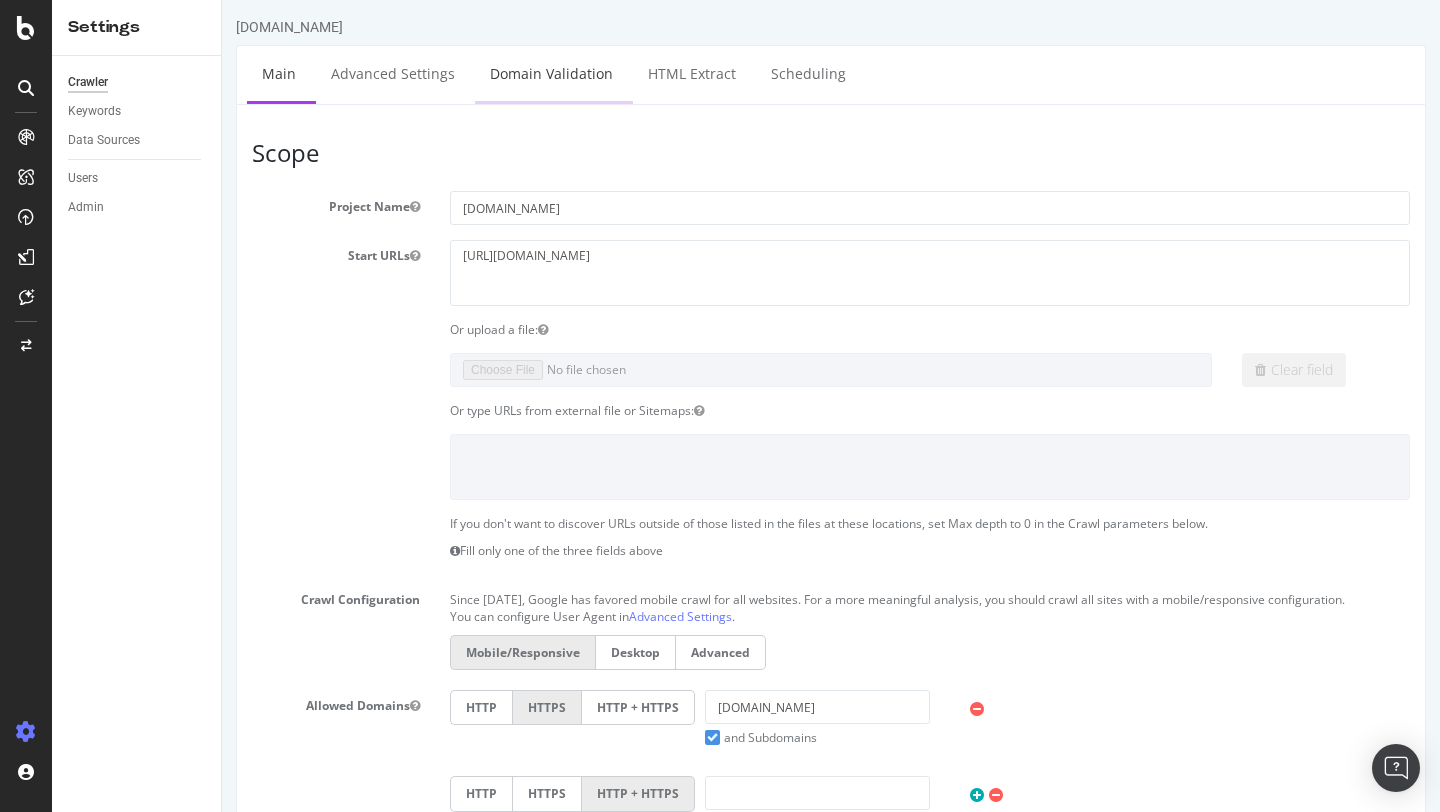 click on "Domain Validation" at bounding box center (551, 73) 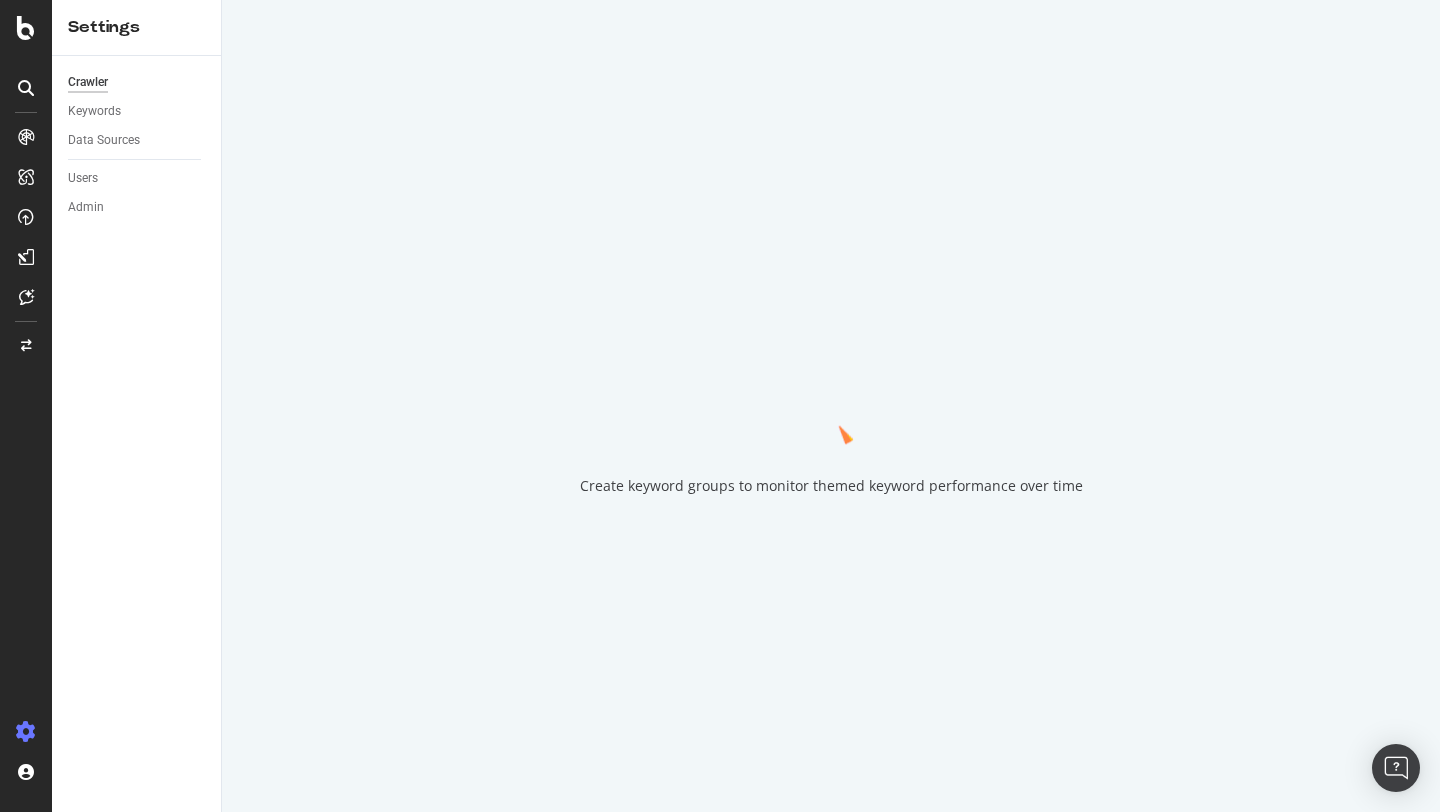 scroll, scrollTop: 0, scrollLeft: 0, axis: both 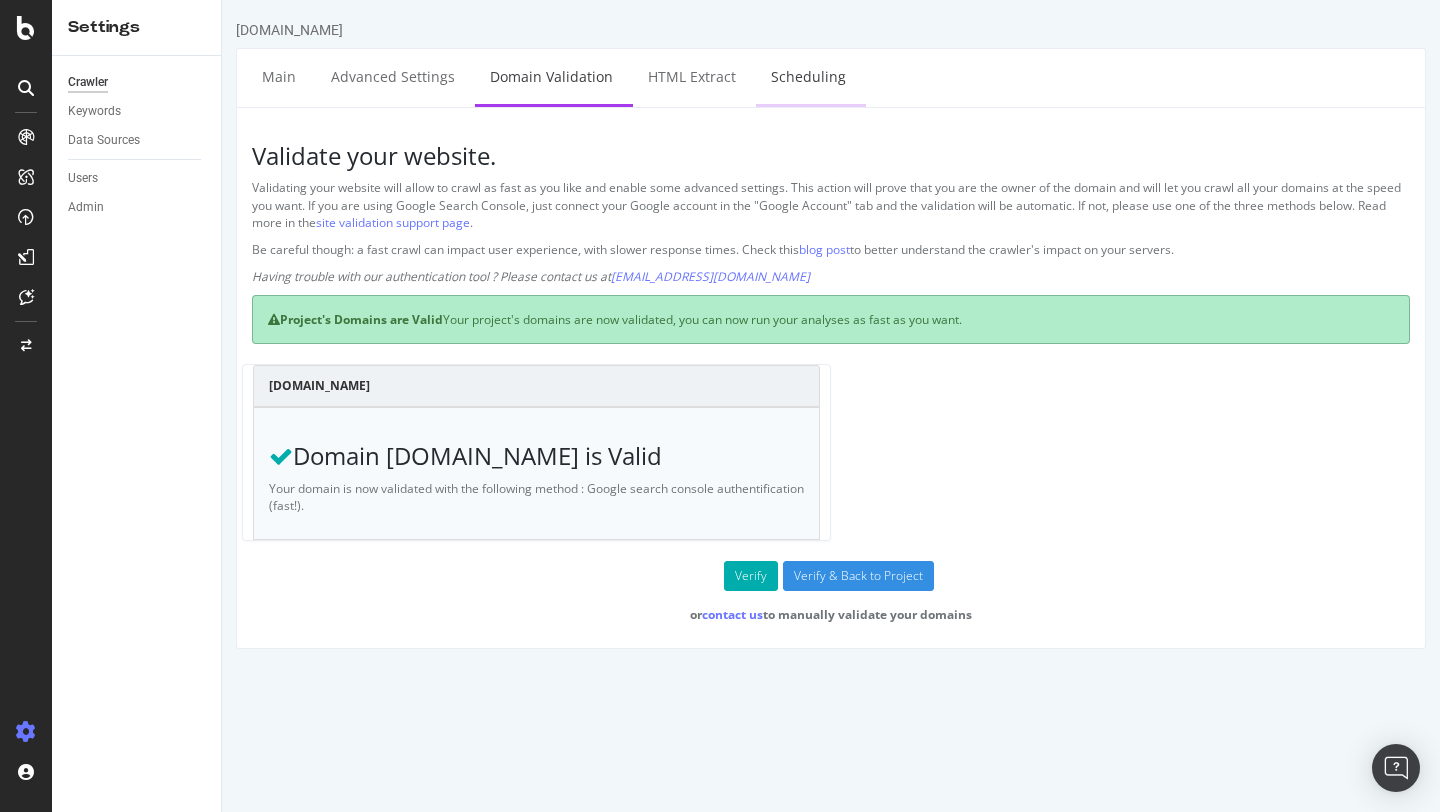 click on "Scheduling" at bounding box center [808, 76] 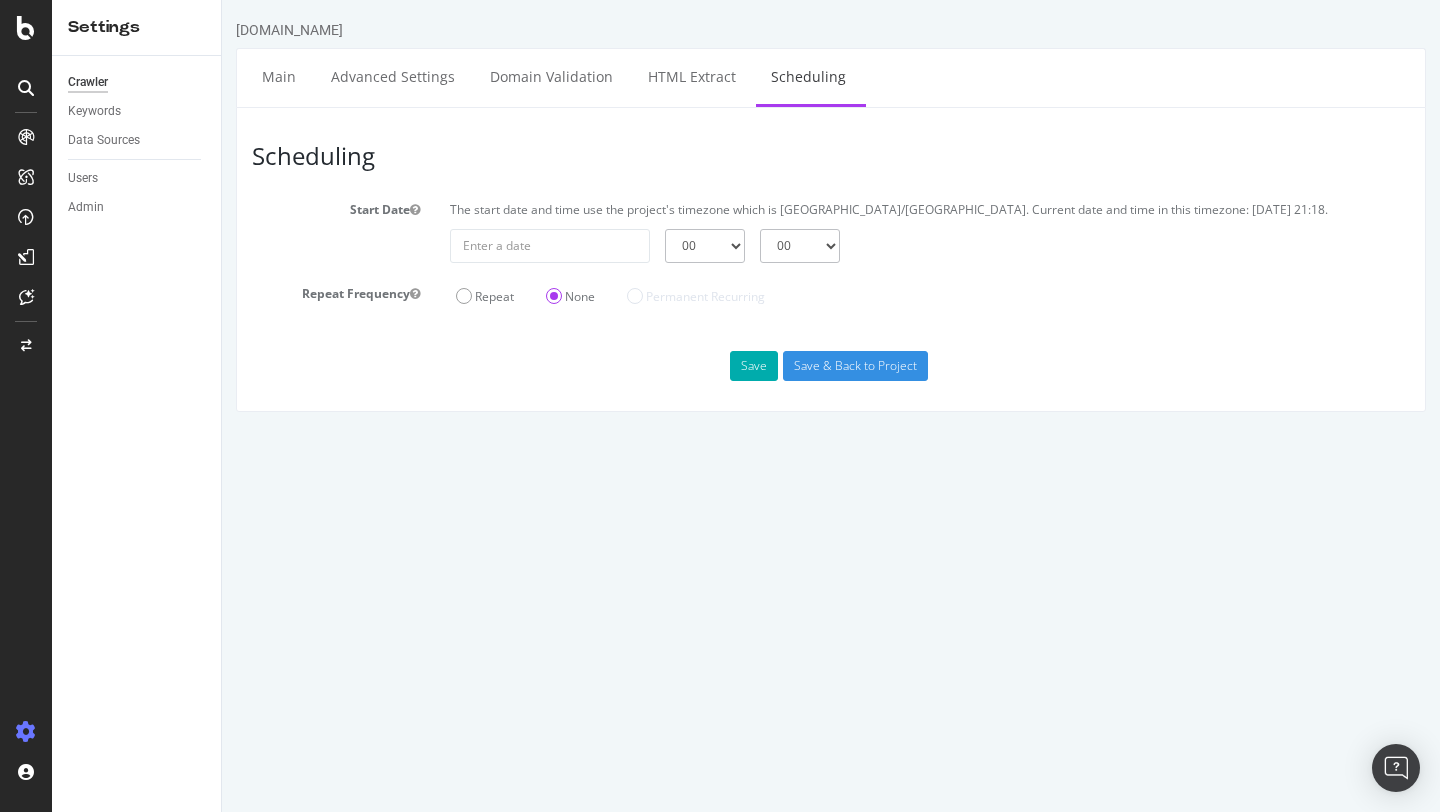 scroll, scrollTop: 0, scrollLeft: 0, axis: both 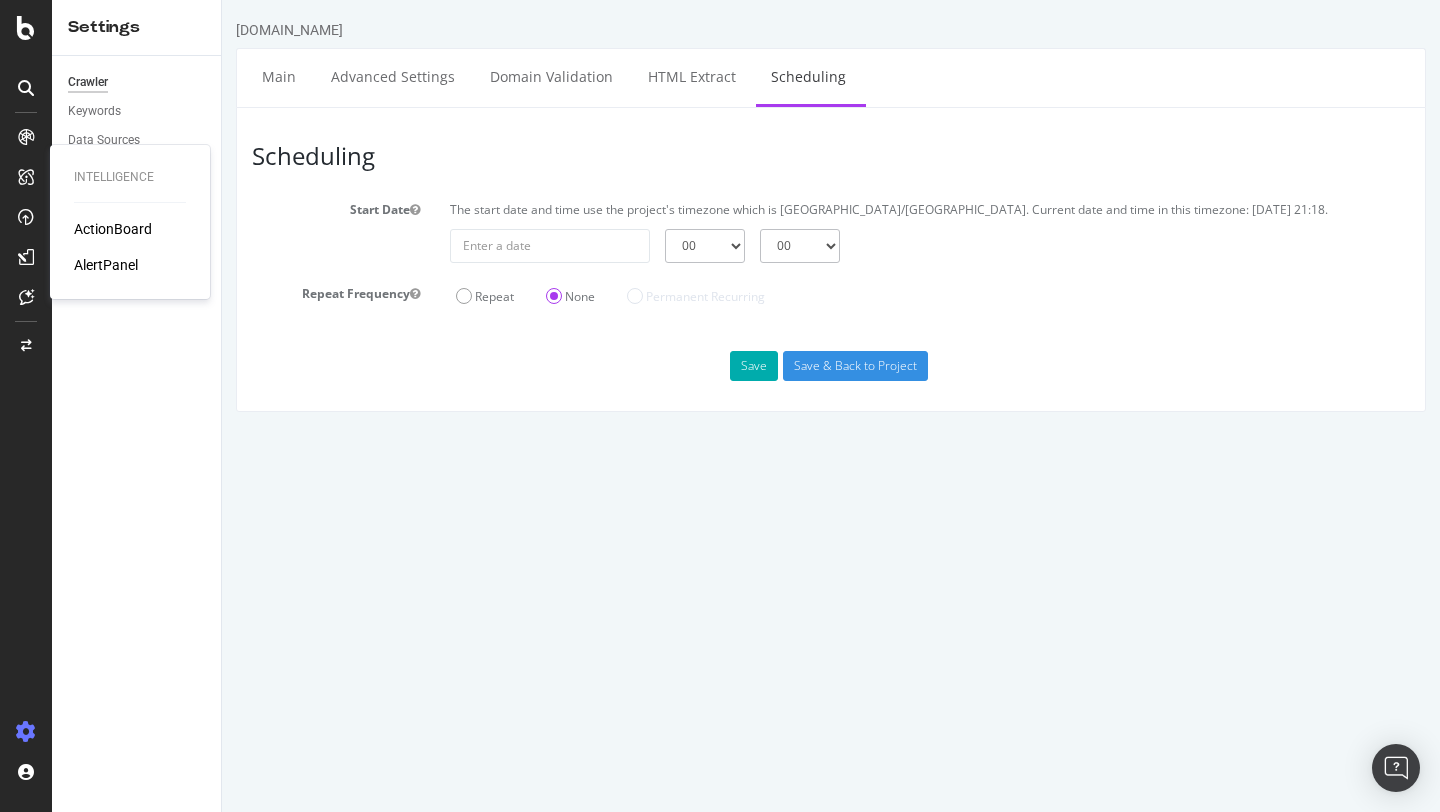 click on "ActionBoard" at bounding box center (113, 229) 